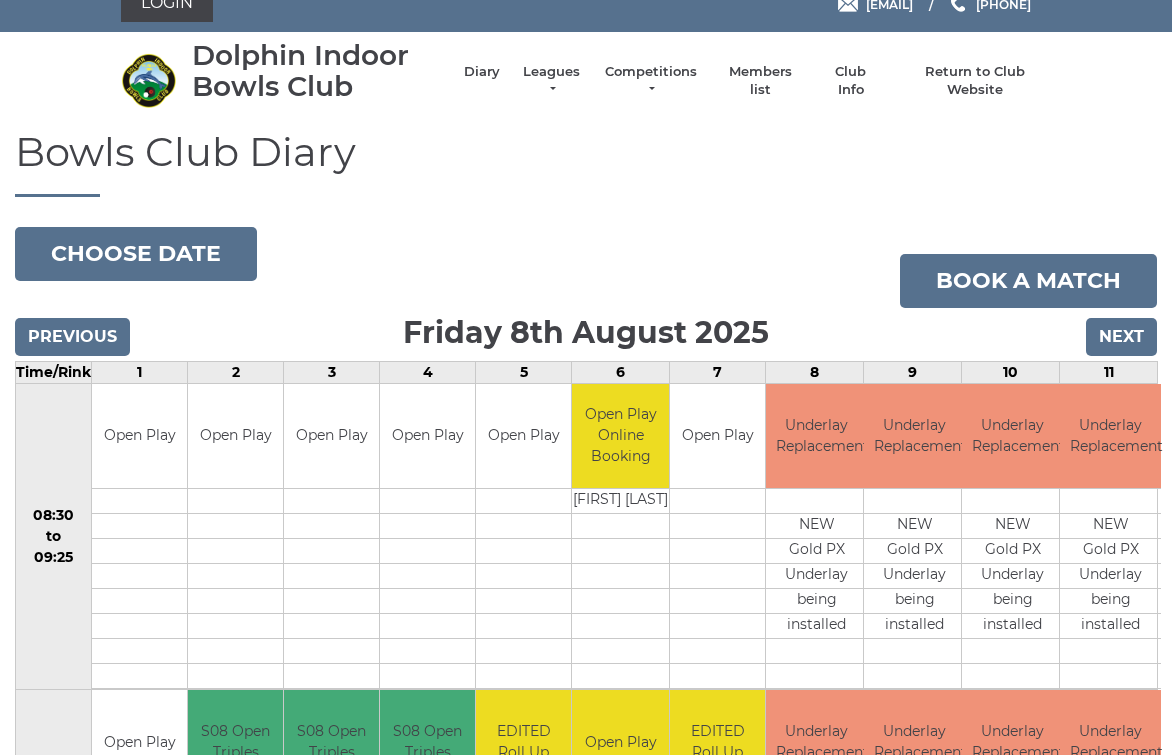 scroll, scrollTop: 0, scrollLeft: 2, axis: horizontal 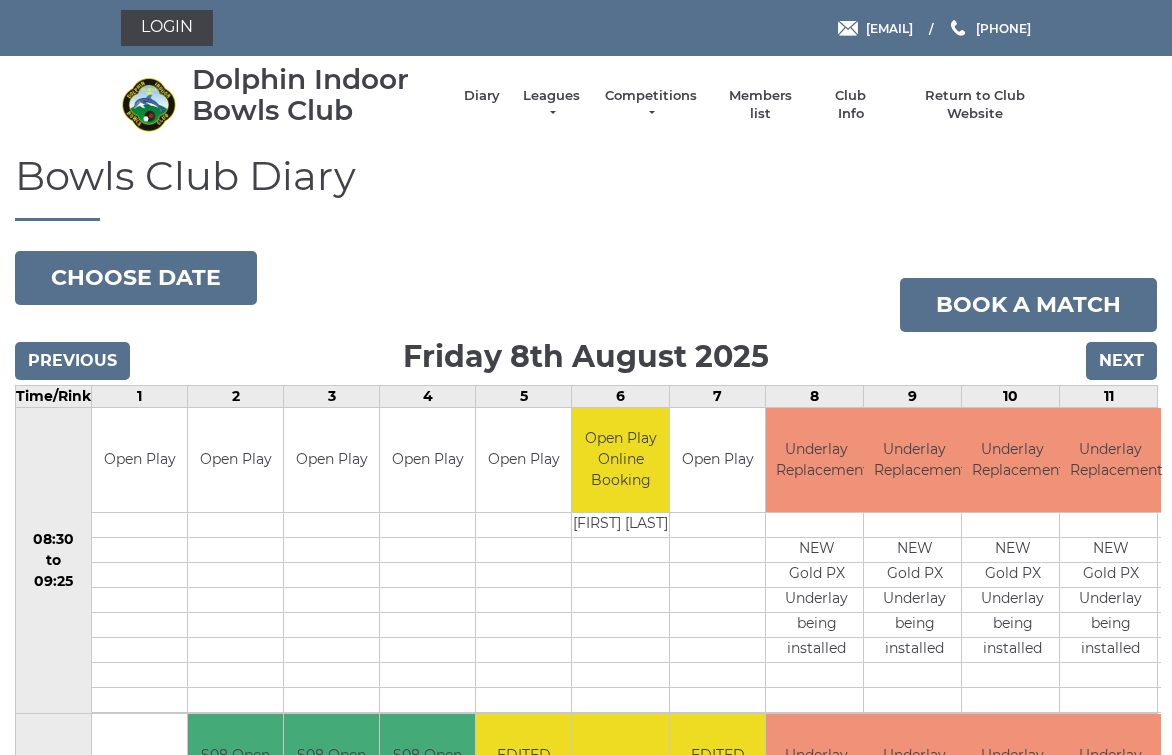 click on "Next" at bounding box center (1121, 361) 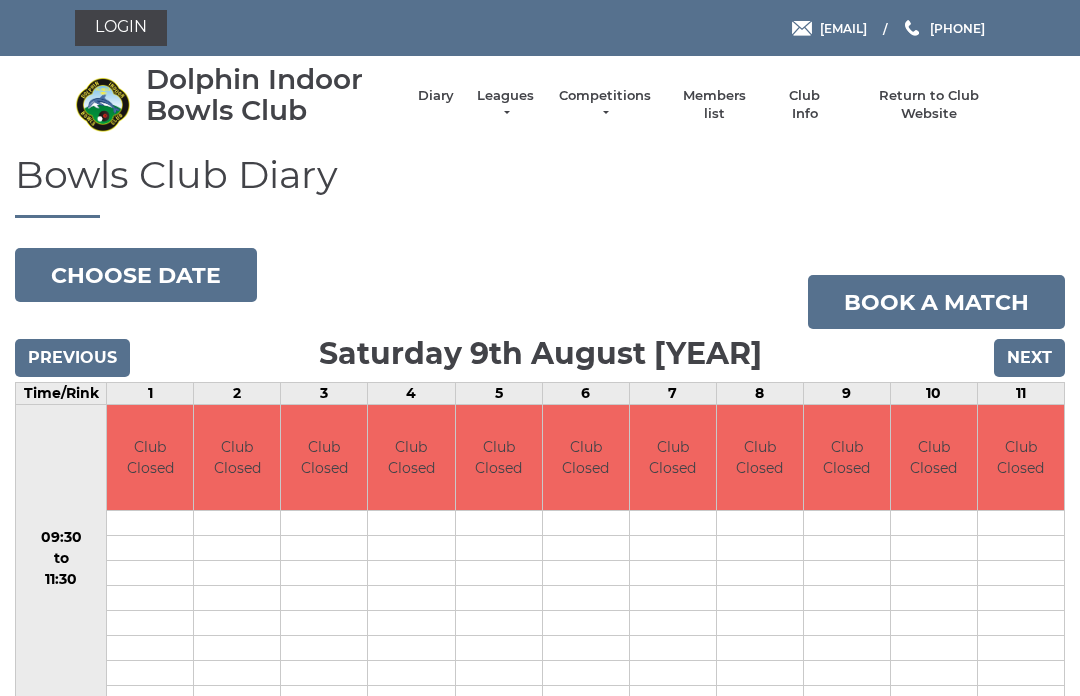 scroll, scrollTop: 0, scrollLeft: 0, axis: both 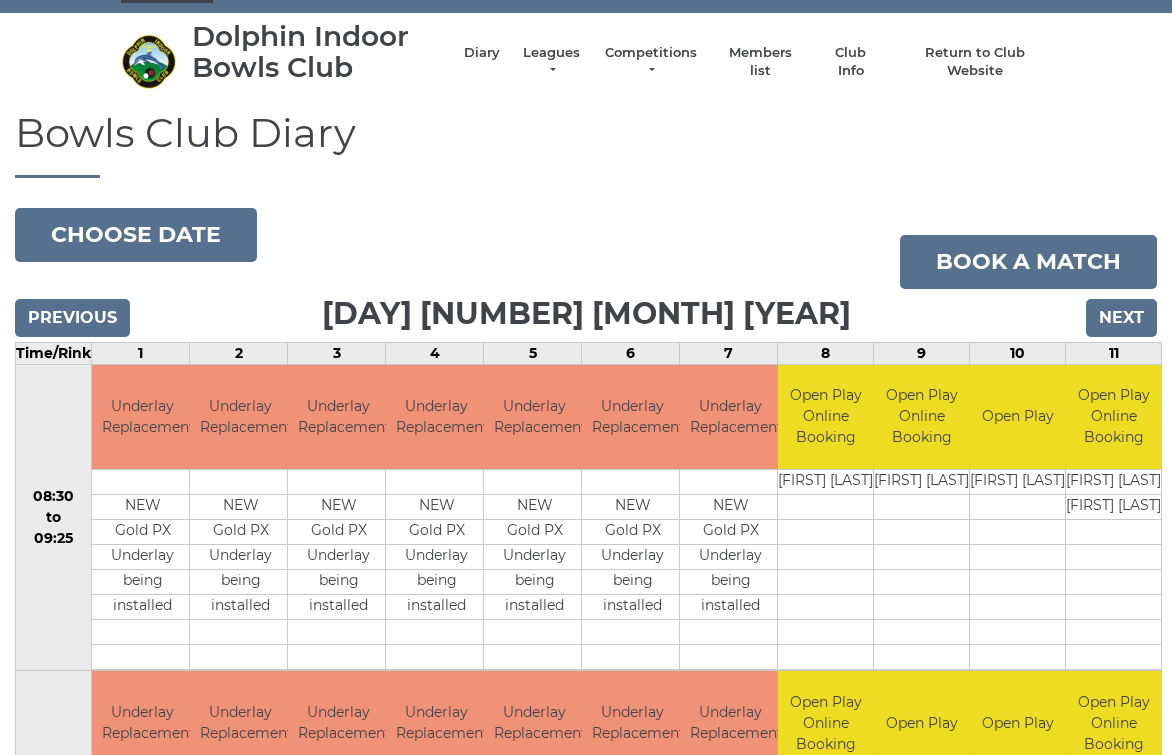 click at bounding box center [921, 582] 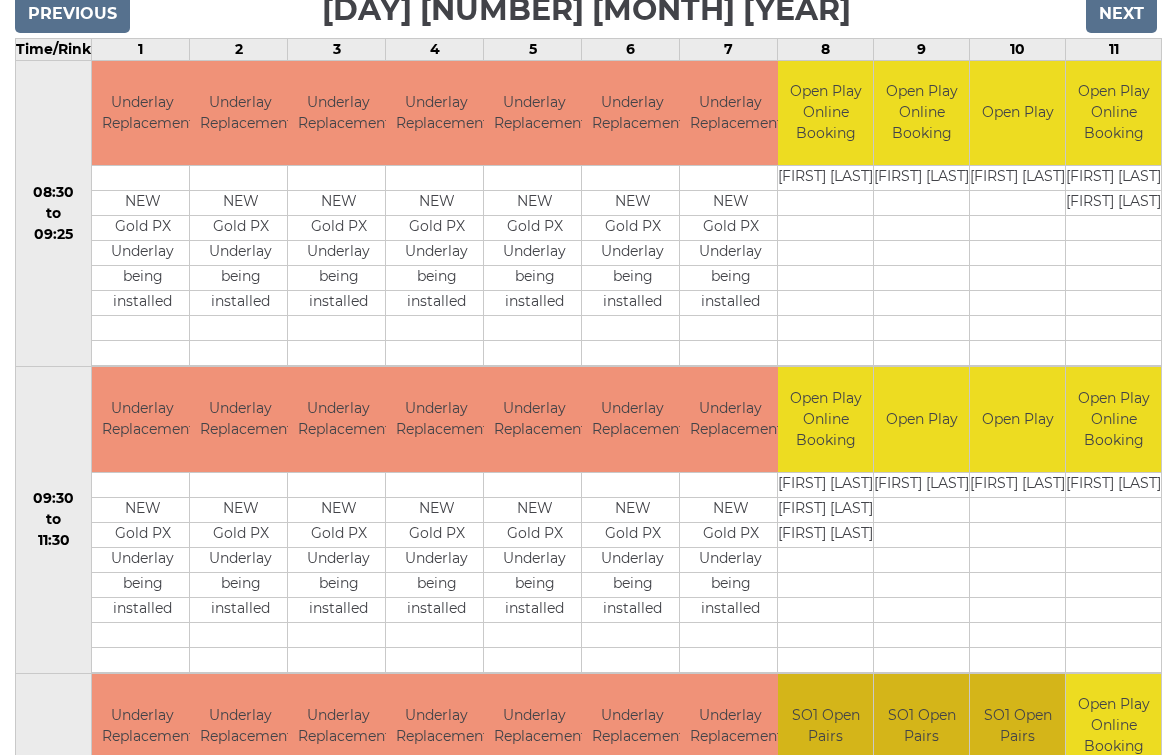 scroll, scrollTop: 329, scrollLeft: 0, axis: vertical 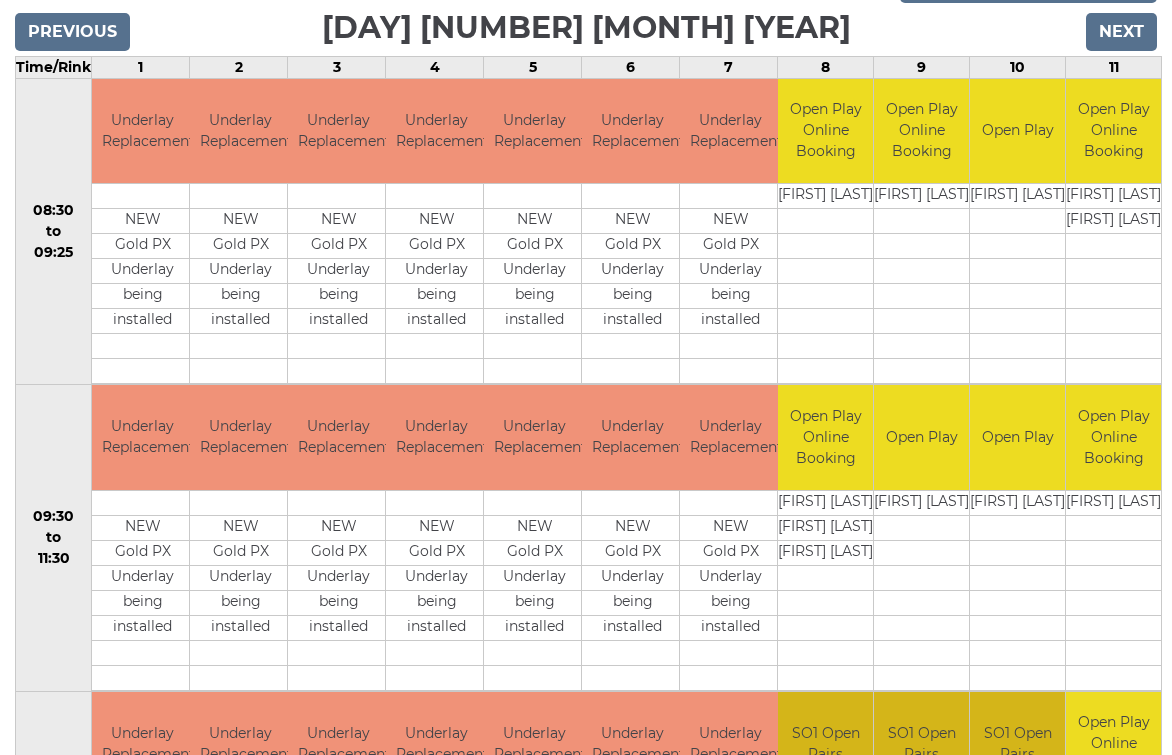 click at bounding box center (1113, 627) 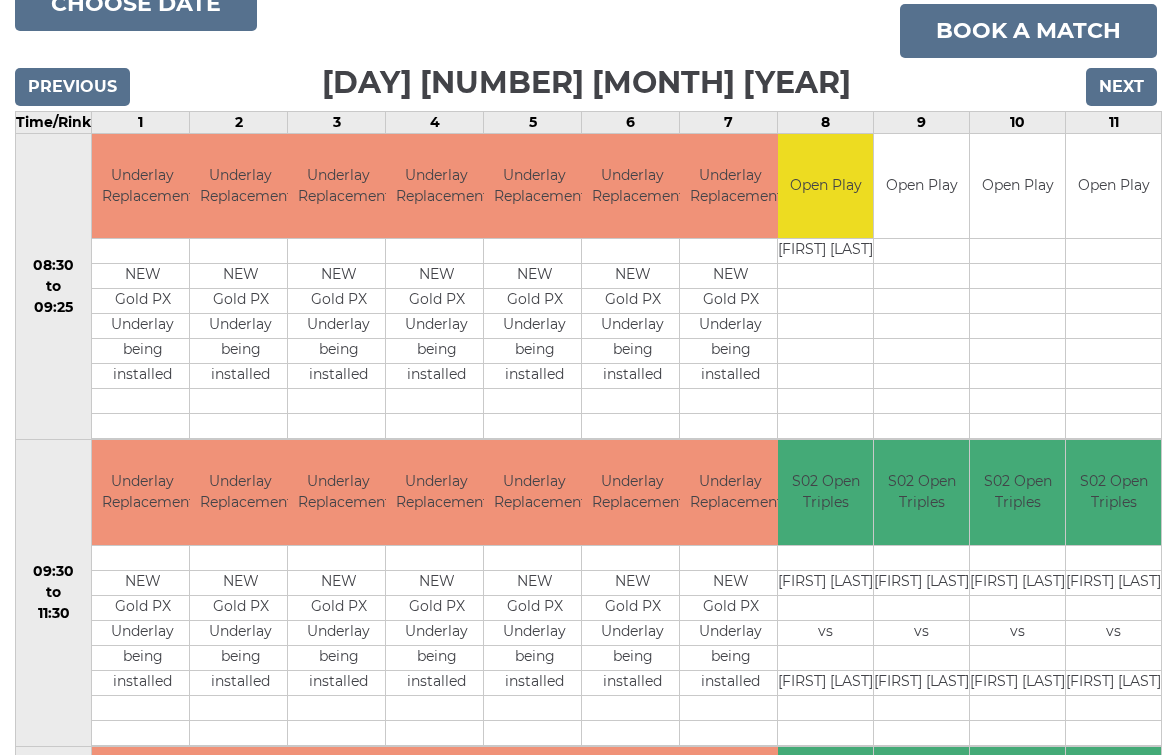 scroll, scrollTop: 272, scrollLeft: 0, axis: vertical 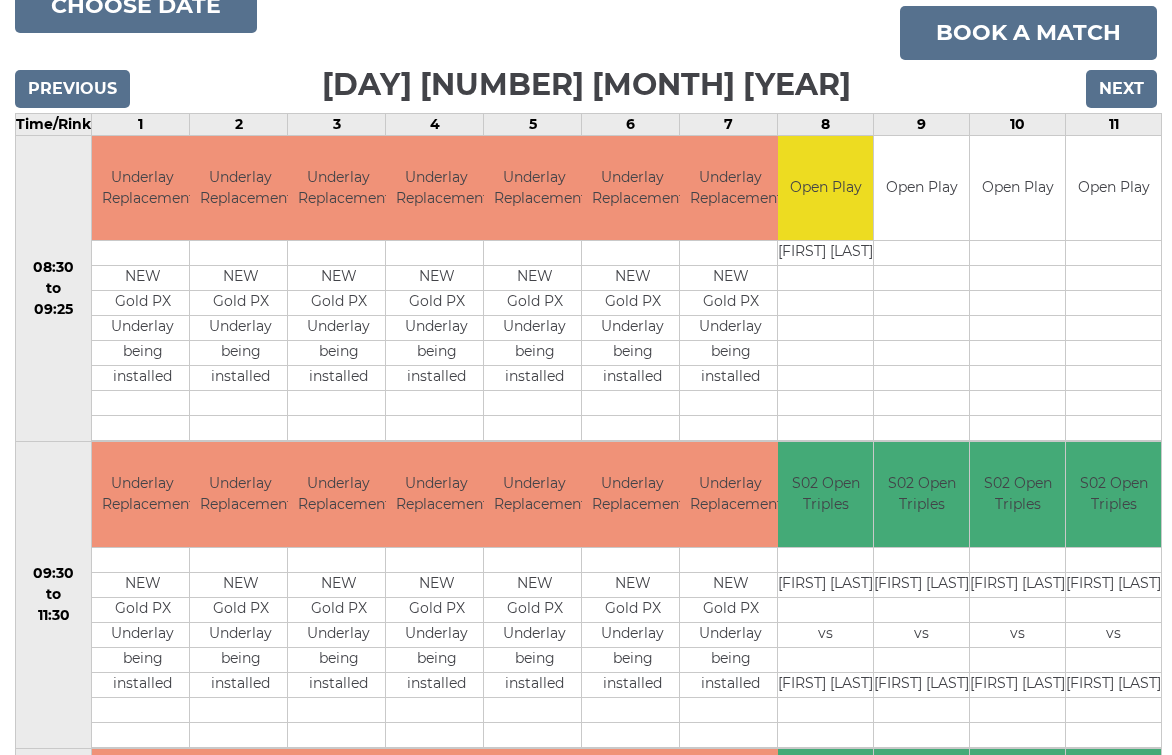 click on "Next" at bounding box center (1121, 89) 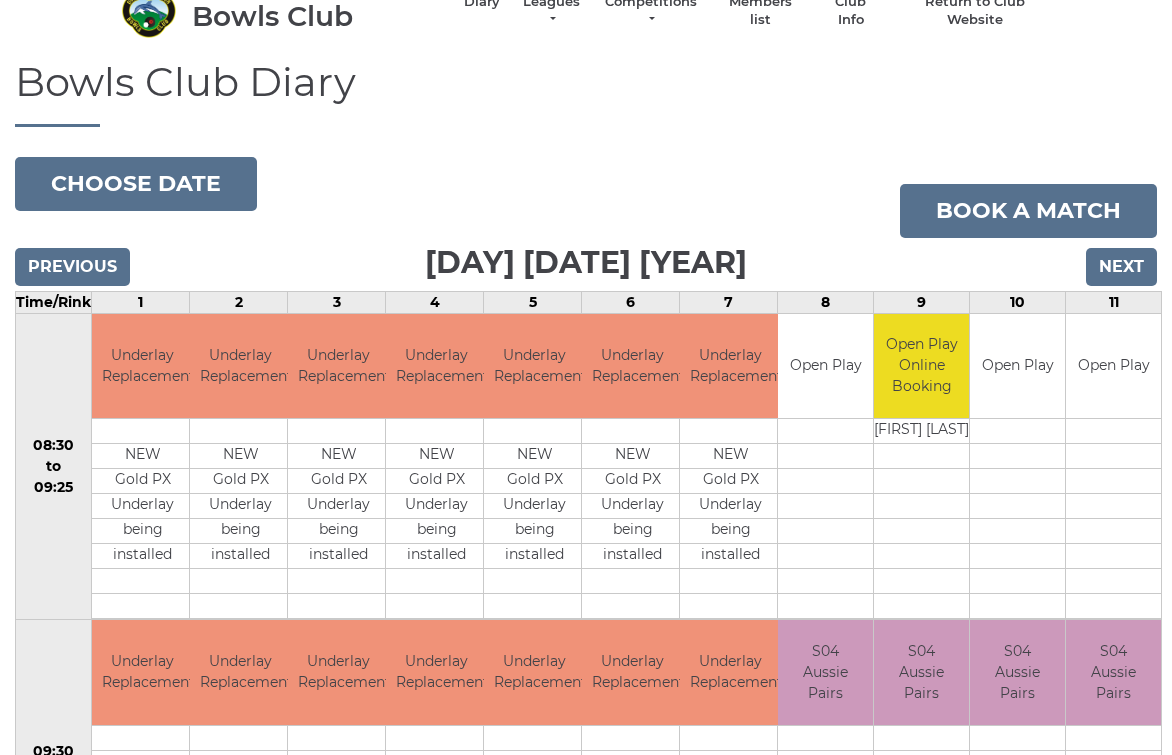scroll, scrollTop: 0, scrollLeft: 0, axis: both 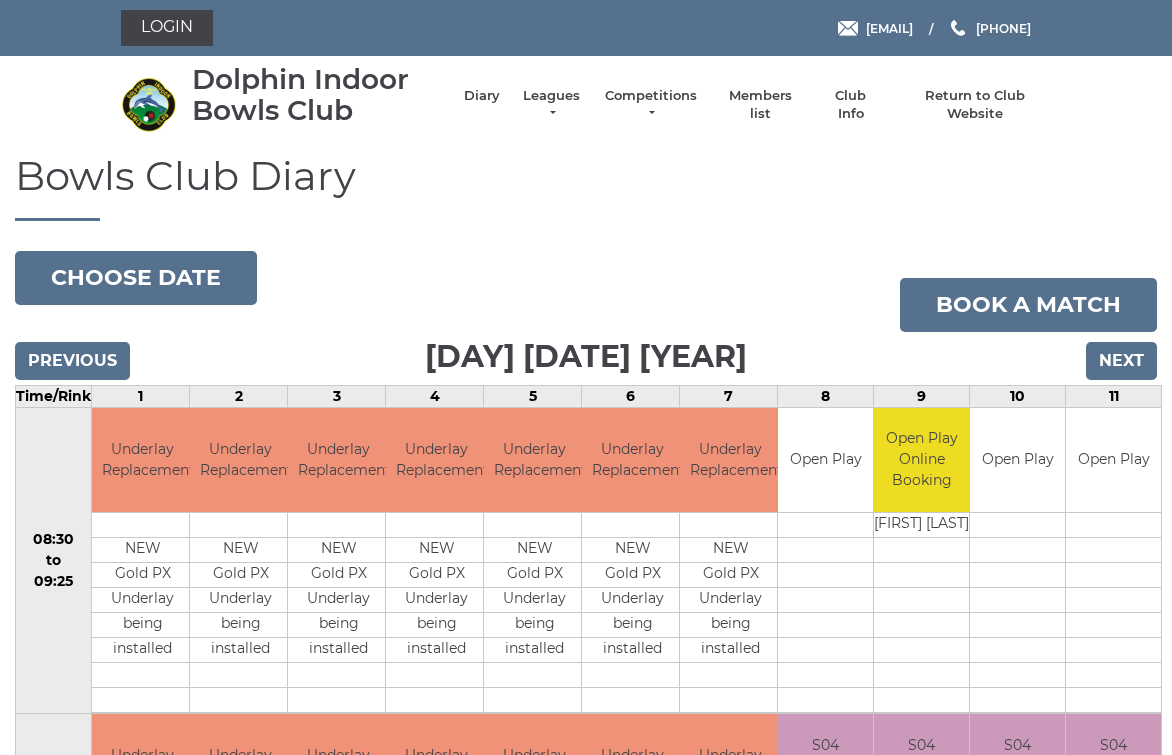 click on "Next" at bounding box center (1121, 361) 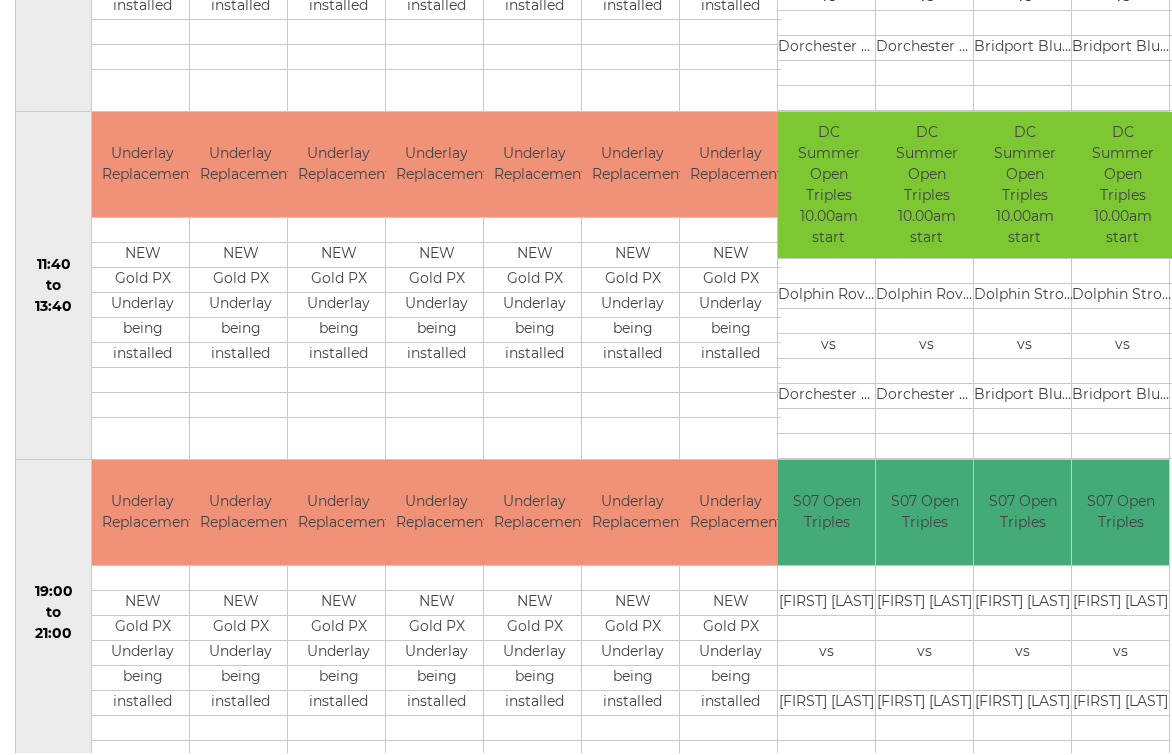 scroll, scrollTop: 948, scrollLeft: 0, axis: vertical 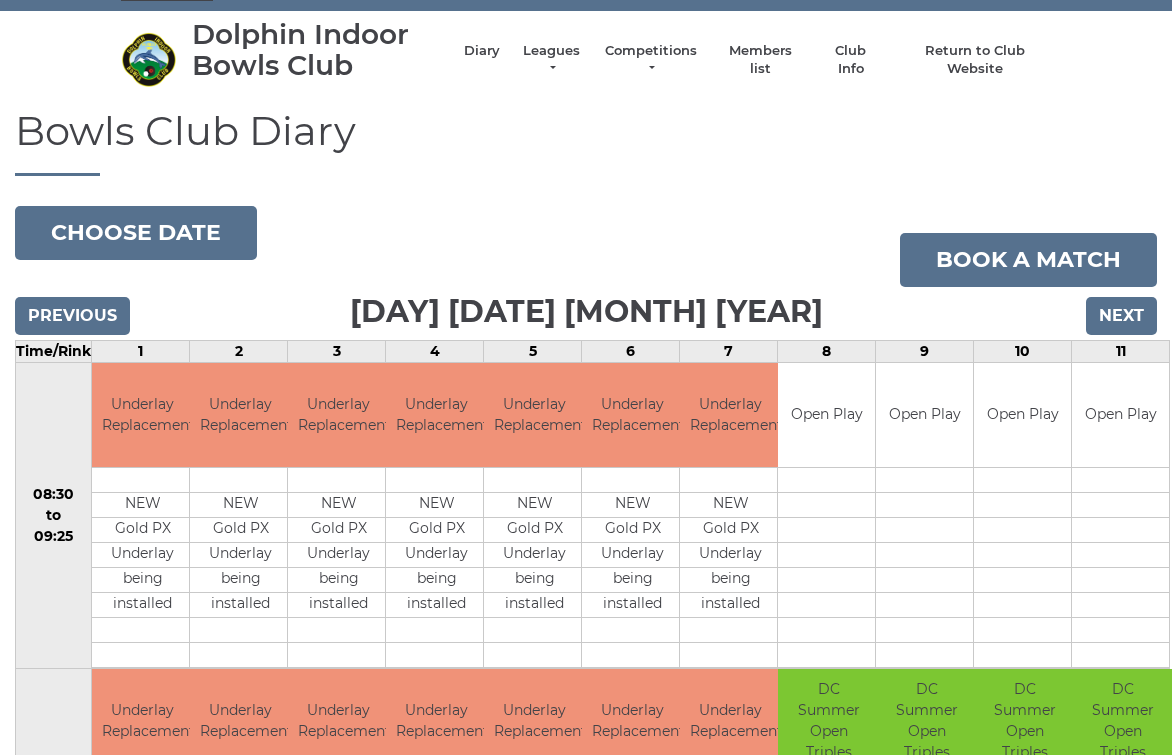 click on "Next" at bounding box center (1121, 316) 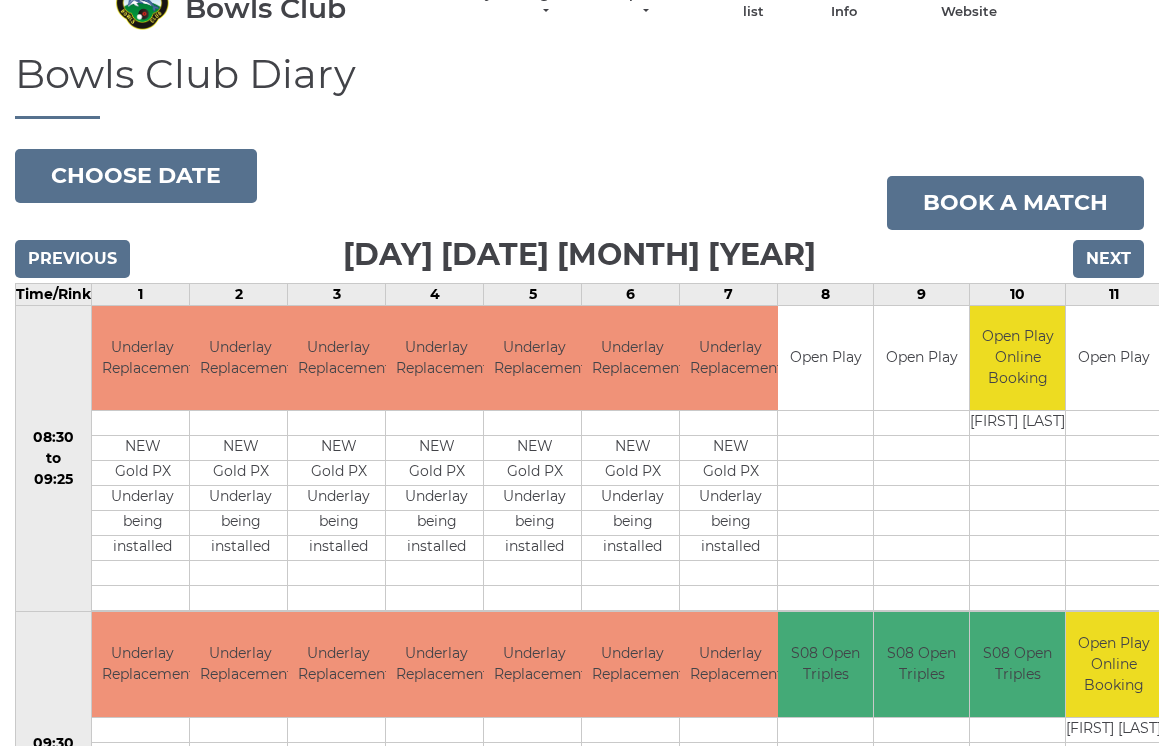 scroll, scrollTop: 0, scrollLeft: 0, axis: both 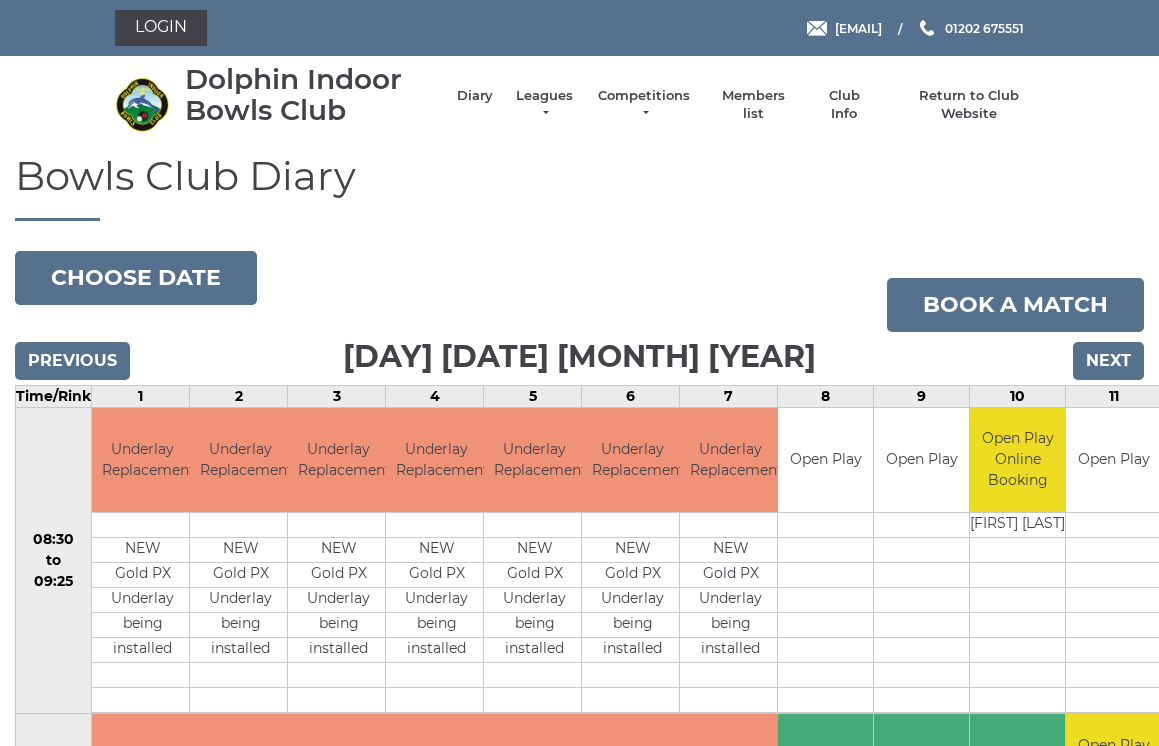 click on "Previous" at bounding box center (72, 361) 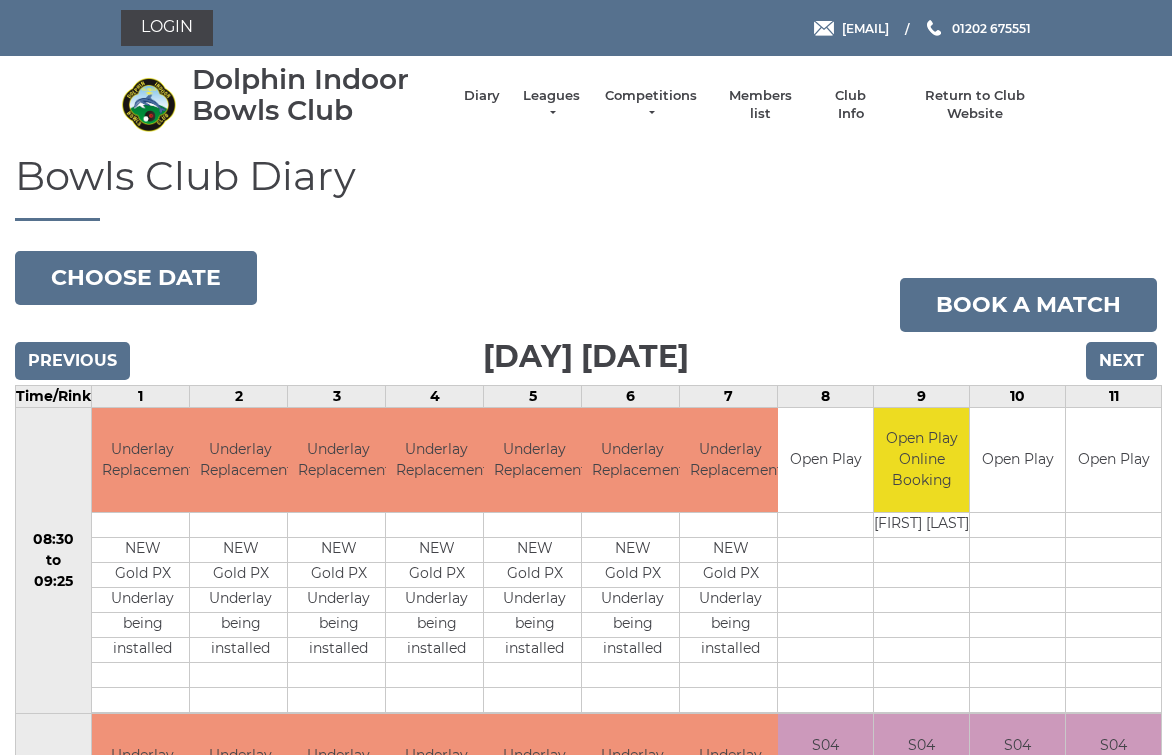 scroll, scrollTop: 10, scrollLeft: 0, axis: vertical 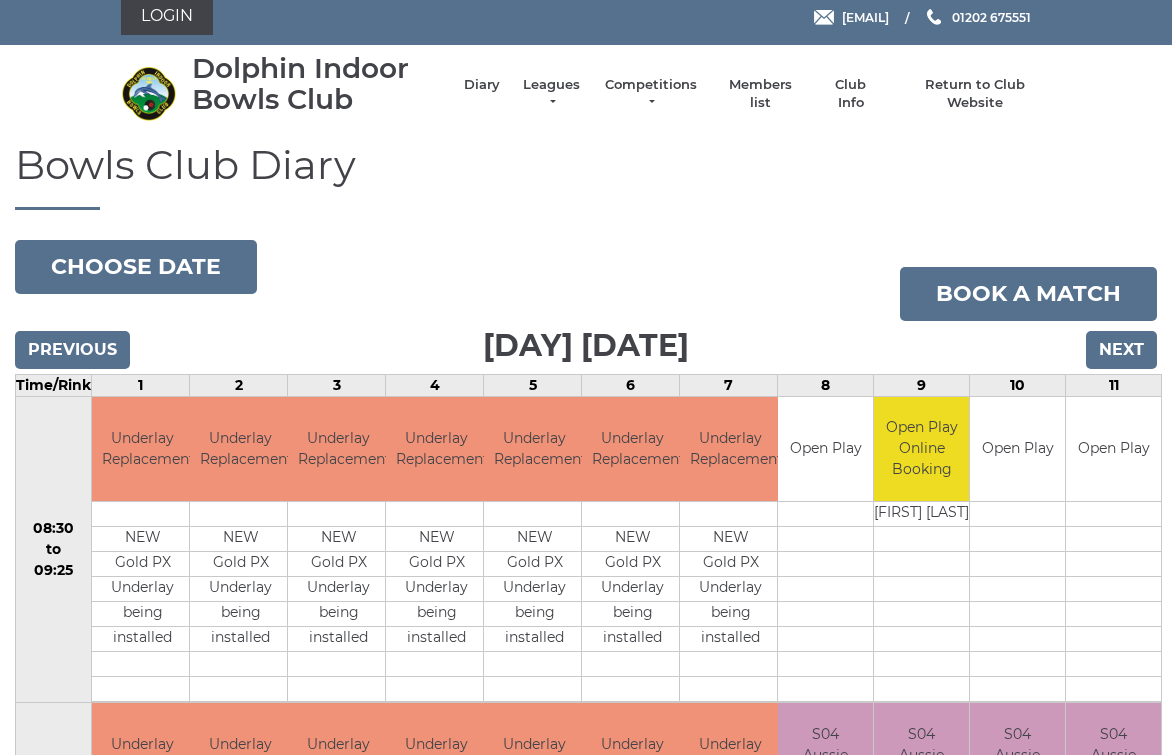 click on "Previous" at bounding box center [72, 351] 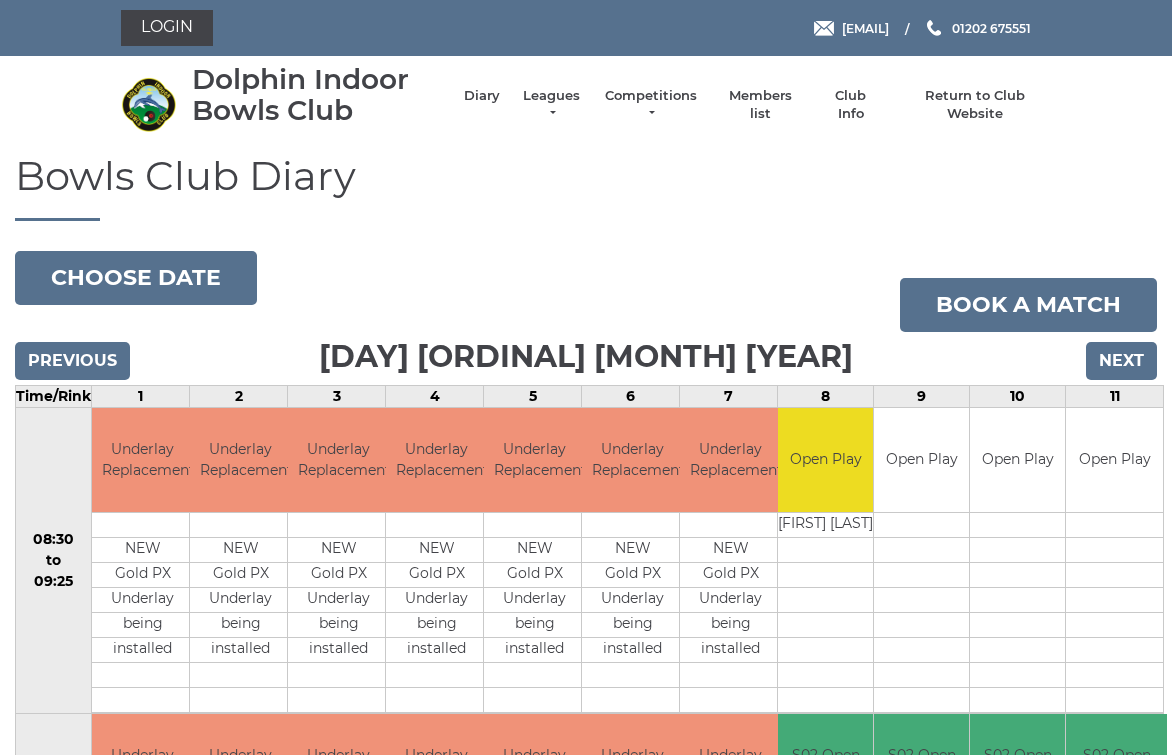 scroll, scrollTop: 10, scrollLeft: 0, axis: vertical 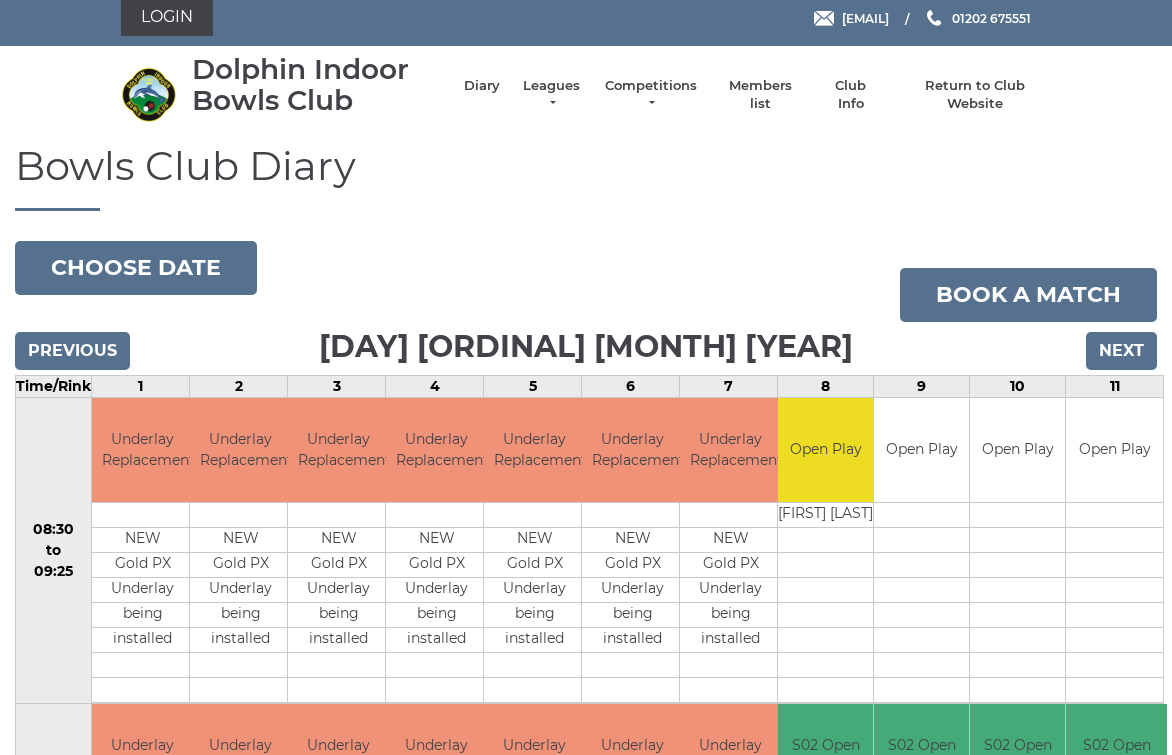 click on "Previous" at bounding box center [72, 351] 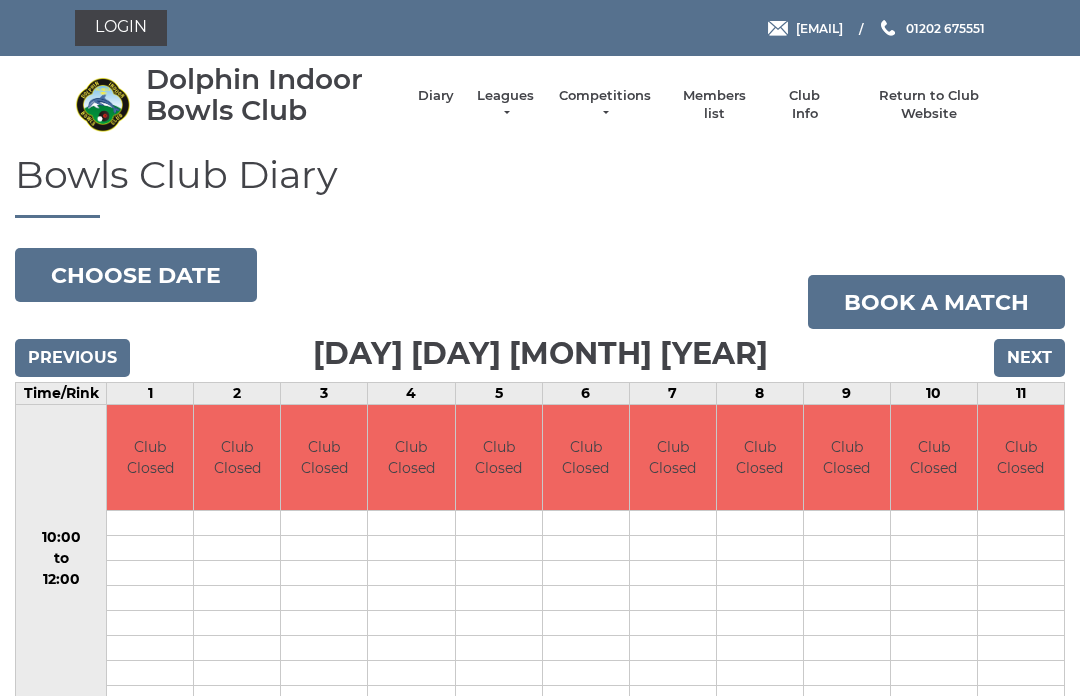 scroll, scrollTop: 0, scrollLeft: 0, axis: both 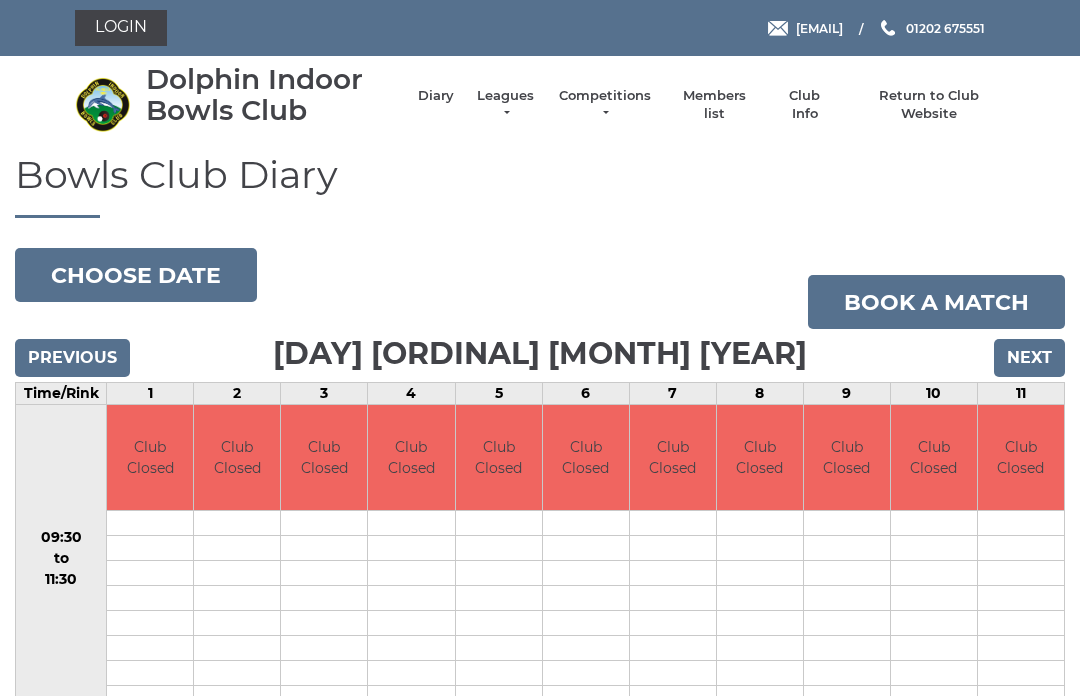 click on "Previous" at bounding box center [72, 358] 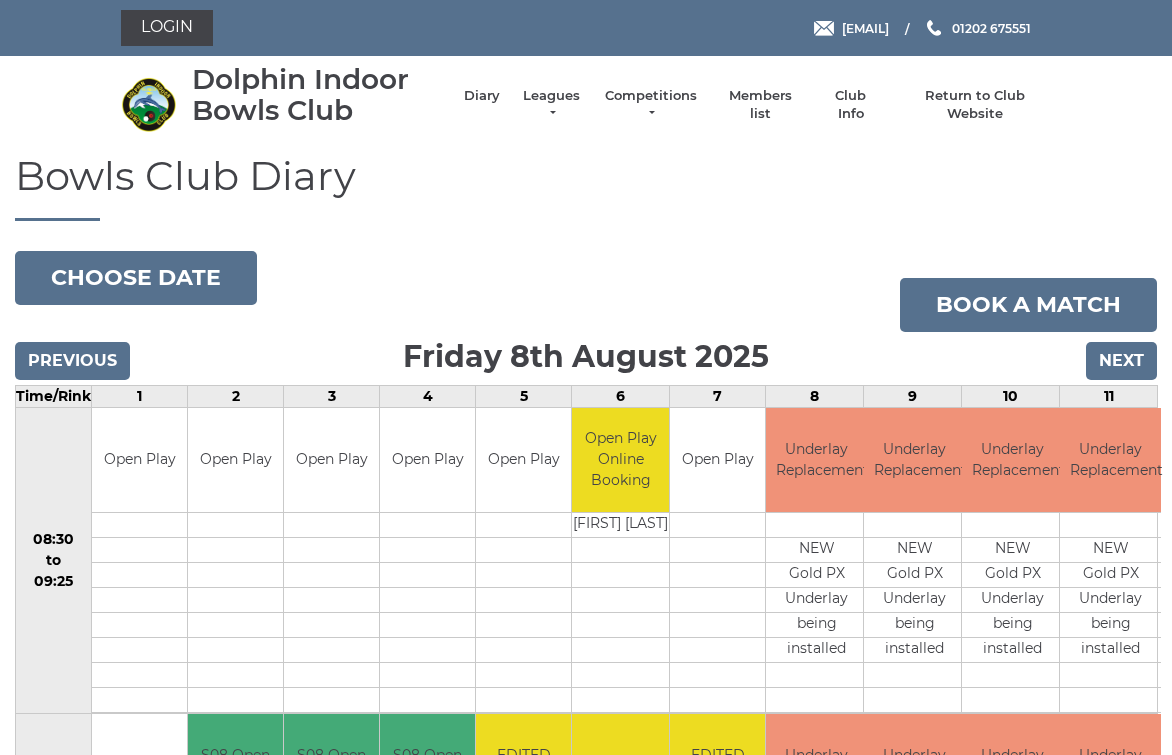 scroll, scrollTop: 10, scrollLeft: 0, axis: vertical 